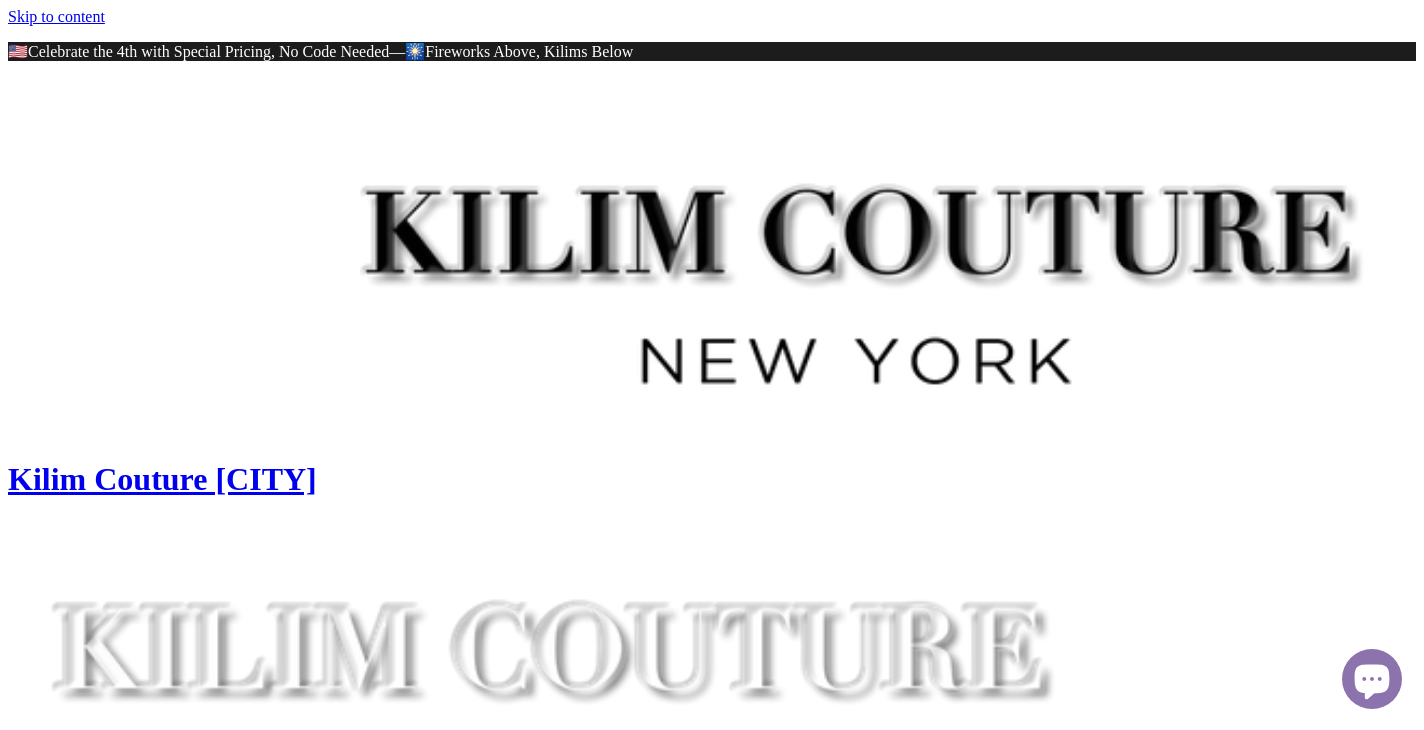 scroll, scrollTop: 0, scrollLeft: 0, axis: both 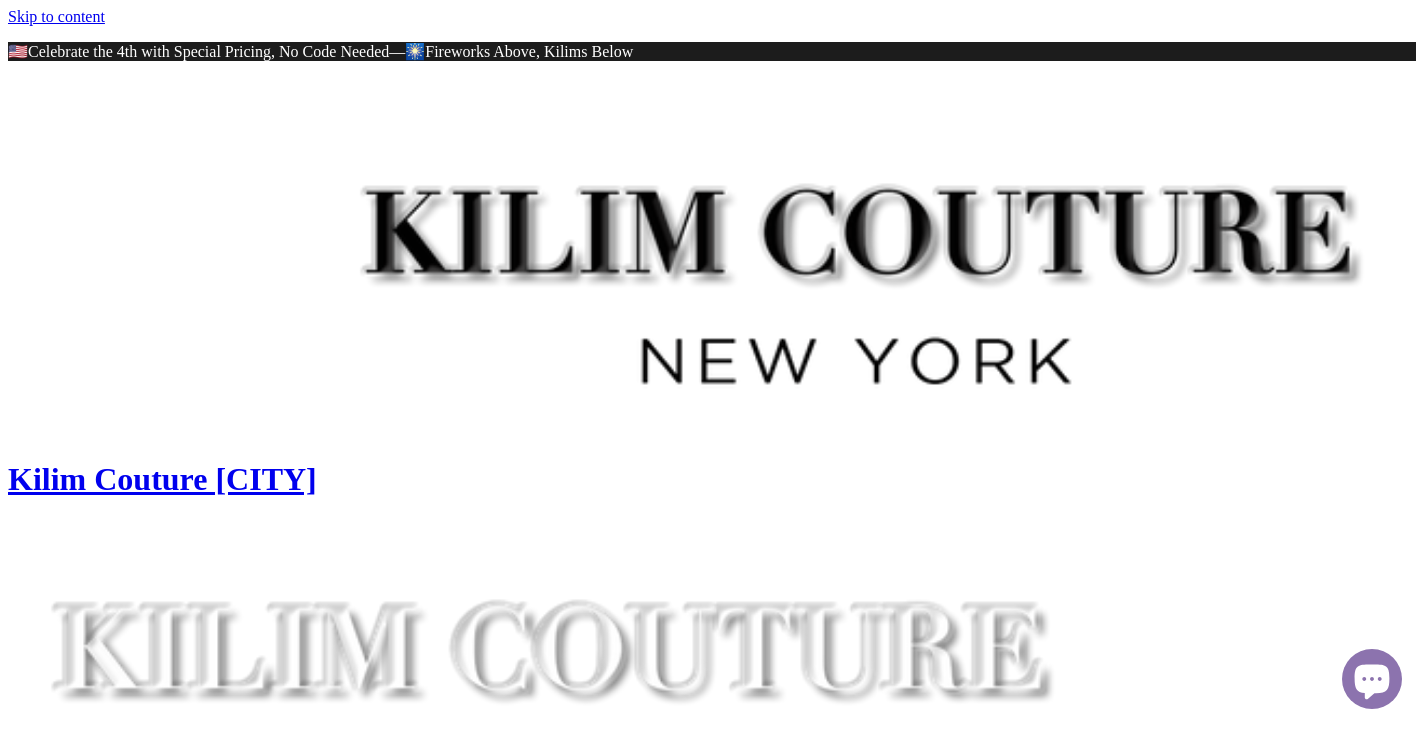 click at bounding box center [250, 3325] 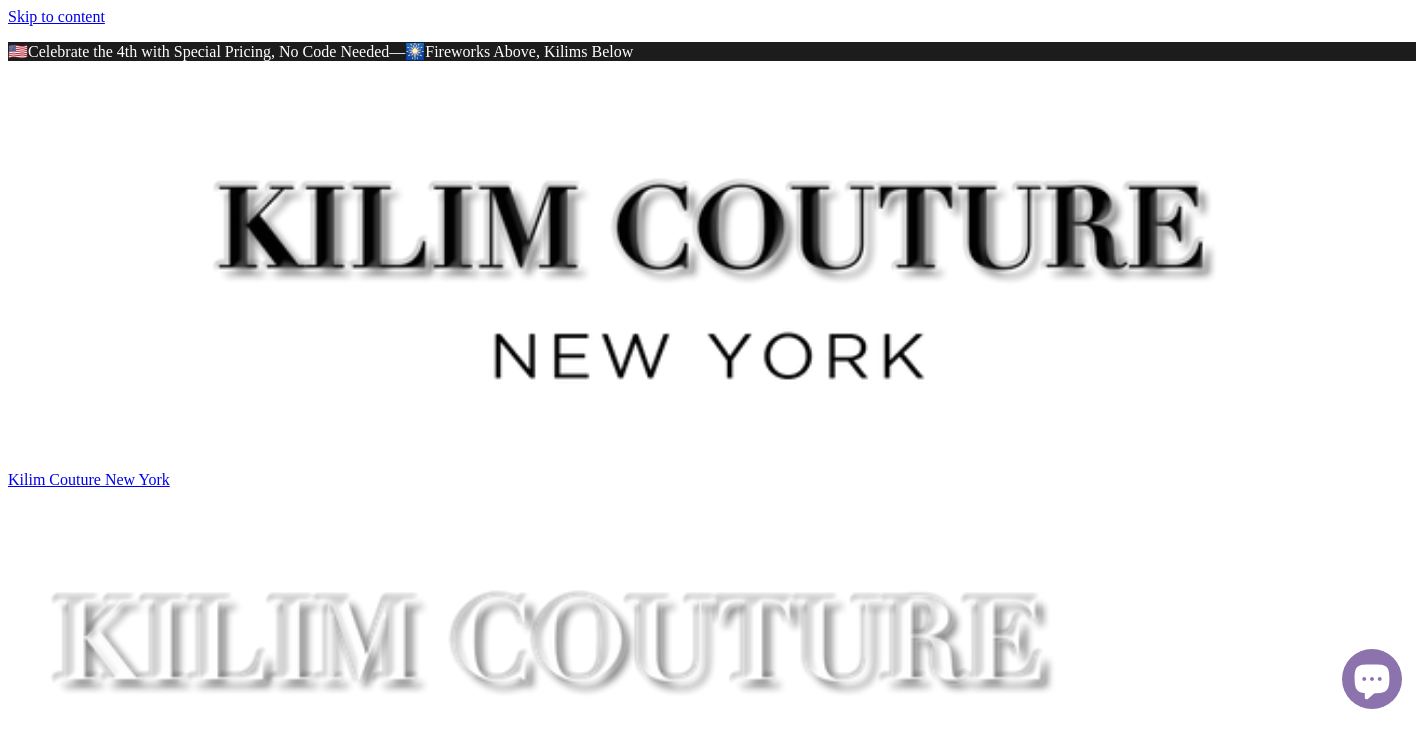 scroll, scrollTop: 0, scrollLeft: 0, axis: both 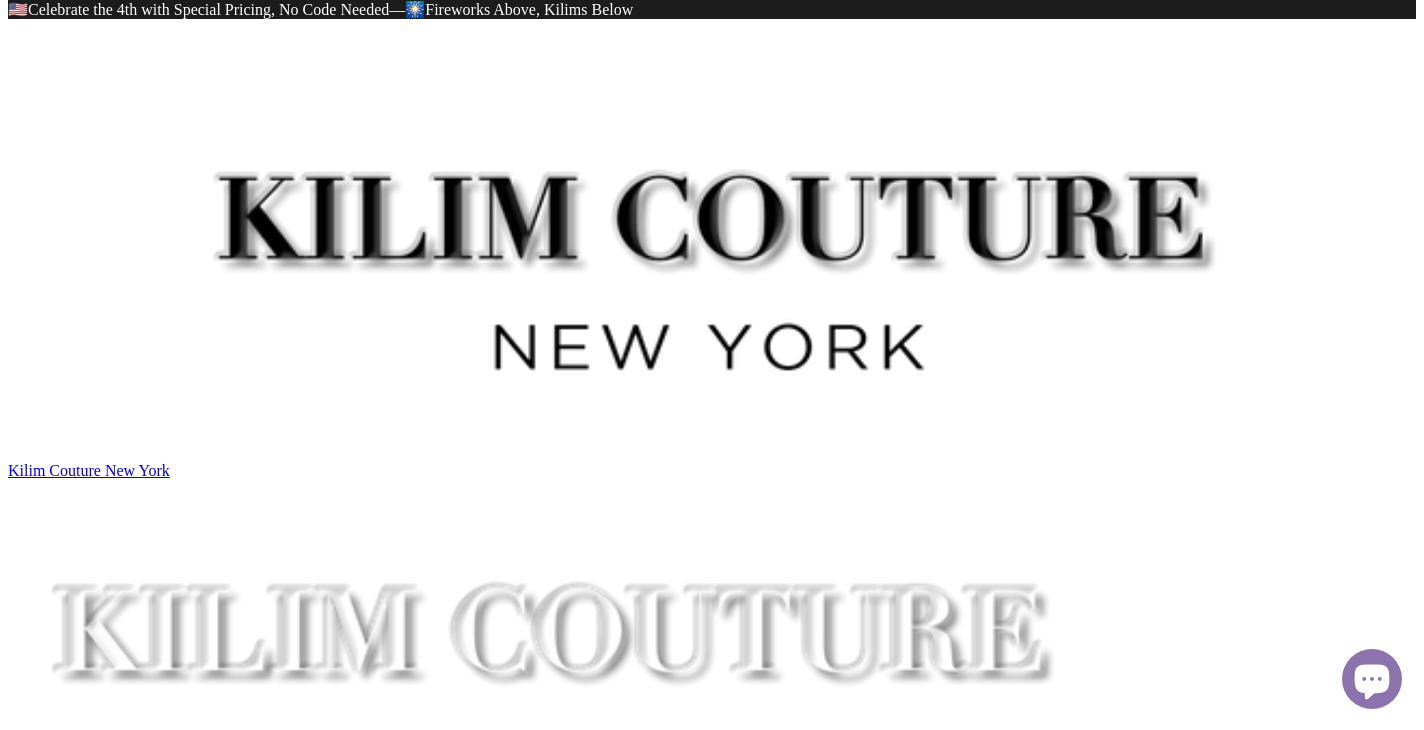 click on "2" at bounding box center [20, 58459] 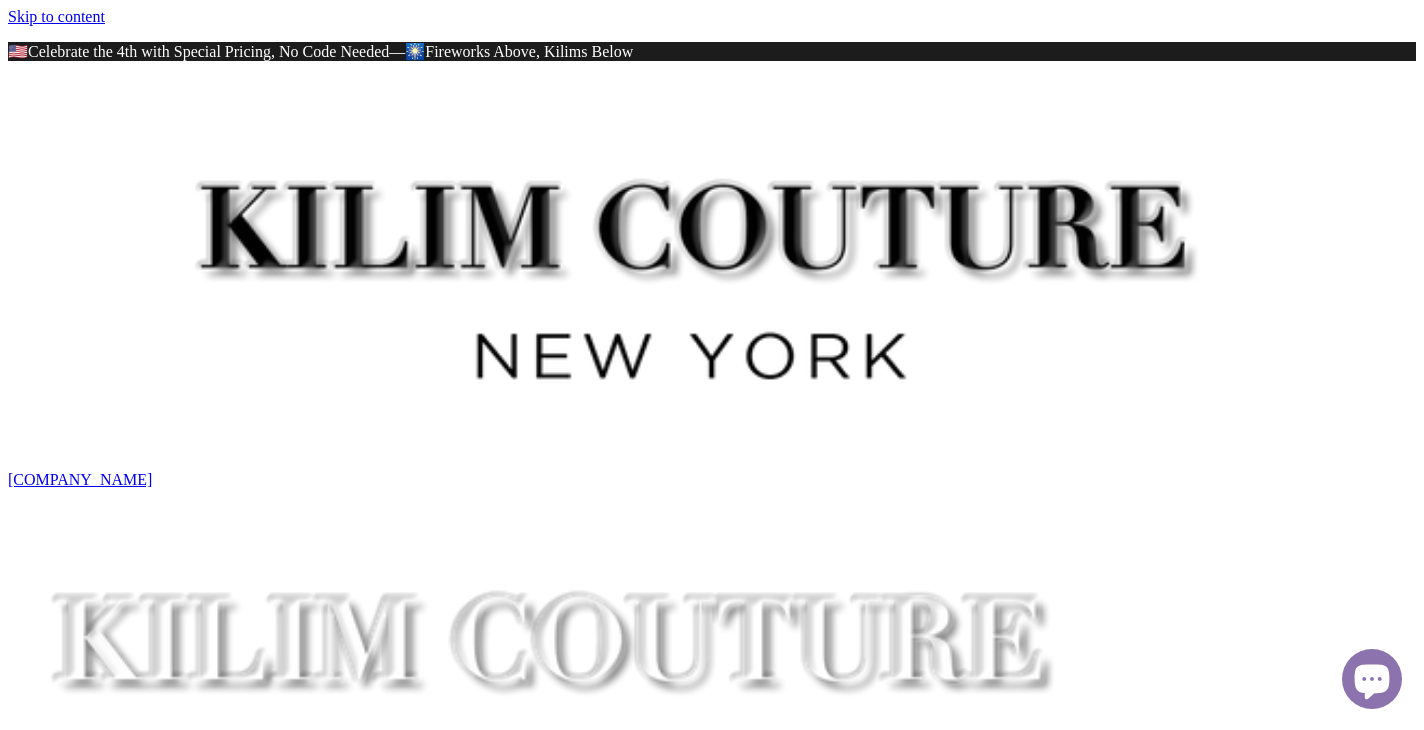 scroll, scrollTop: 0, scrollLeft: 0, axis: both 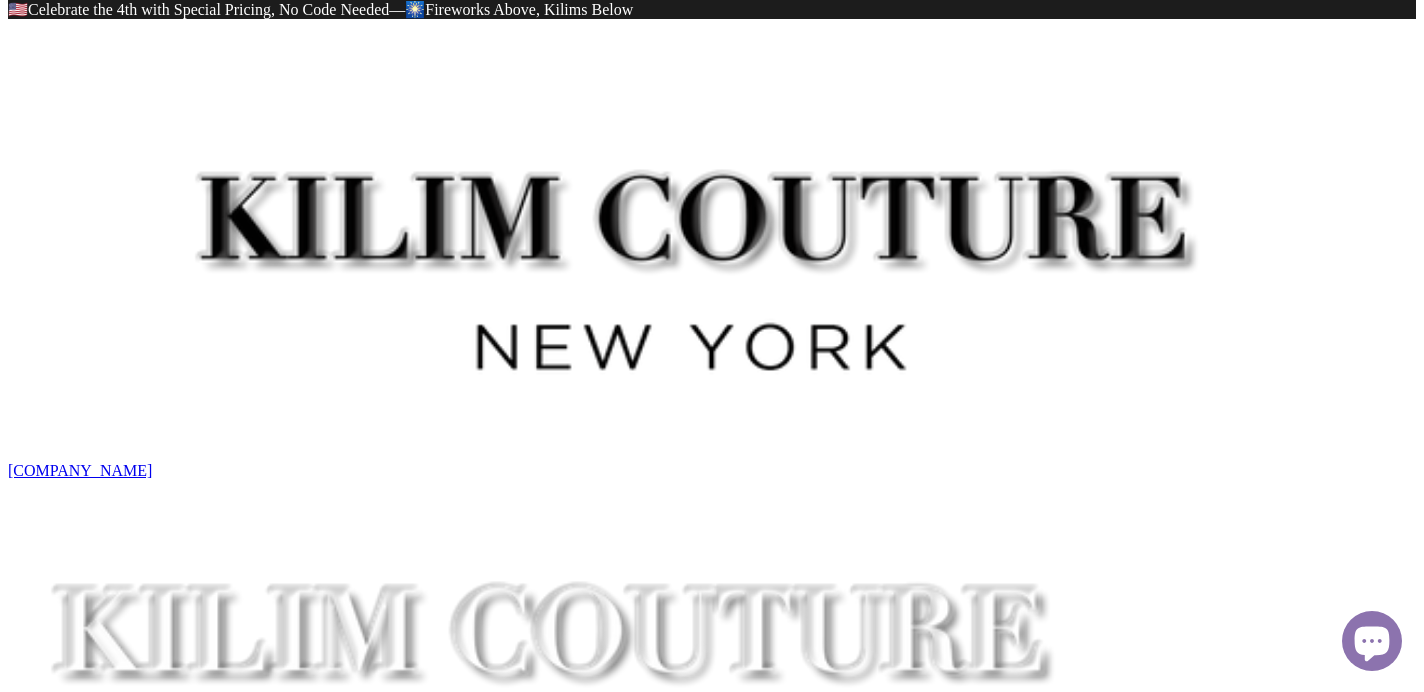 click at bounding box center (250, 3868) 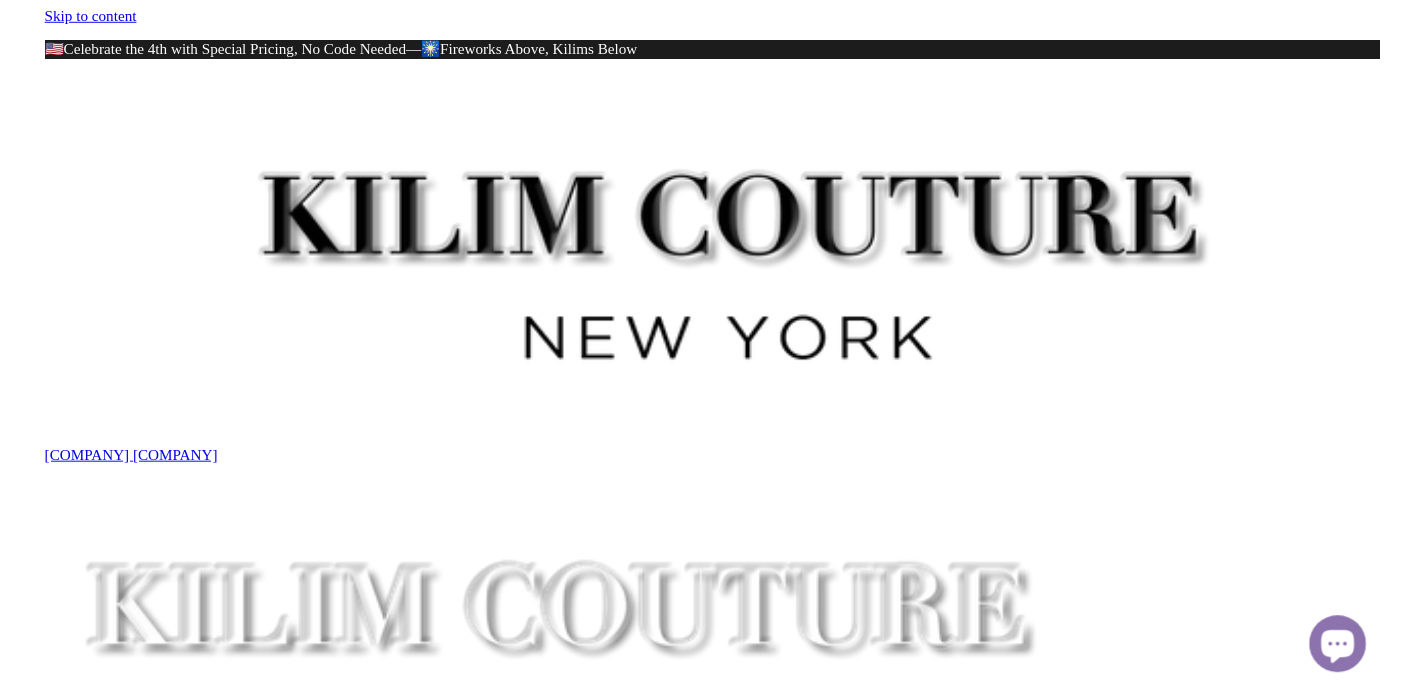 scroll, scrollTop: 0, scrollLeft: 0, axis: both 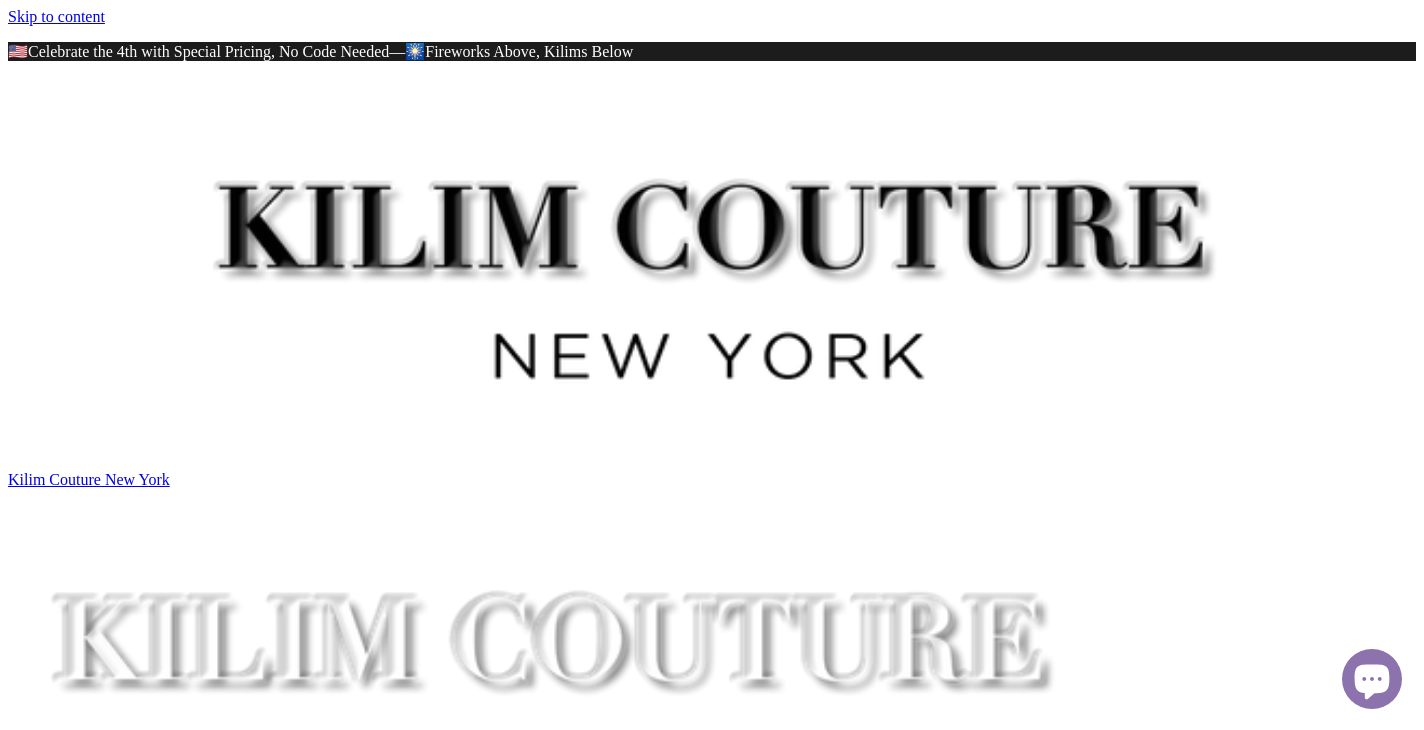 click at bounding box center [250, 2760] 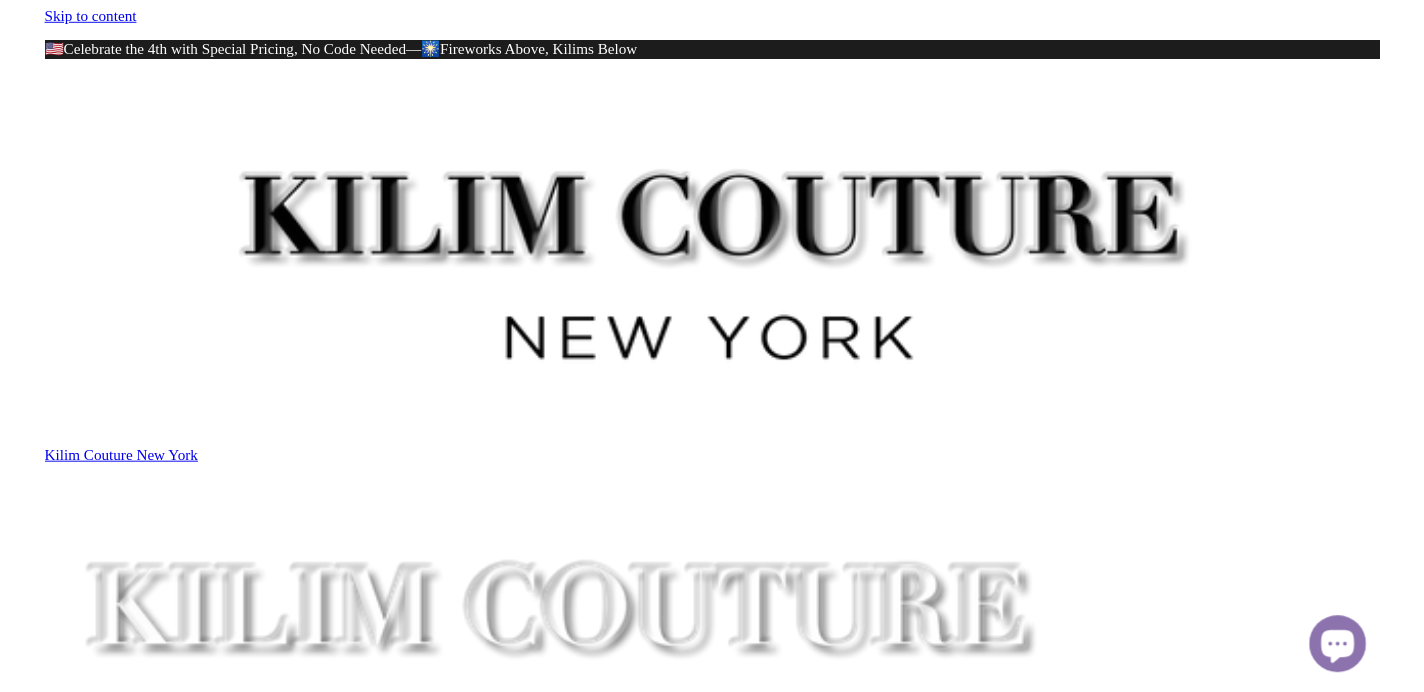 scroll, scrollTop: 0, scrollLeft: 0, axis: both 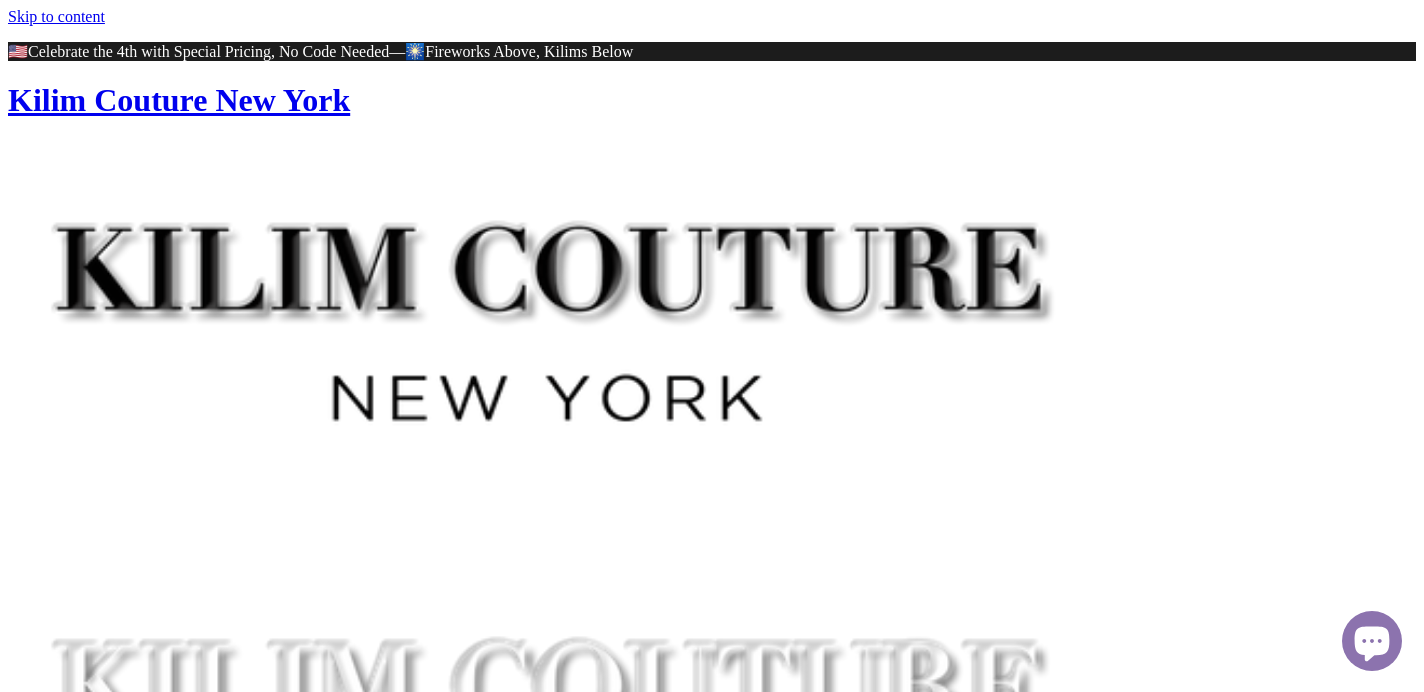 click at bounding box center [248, 2830] 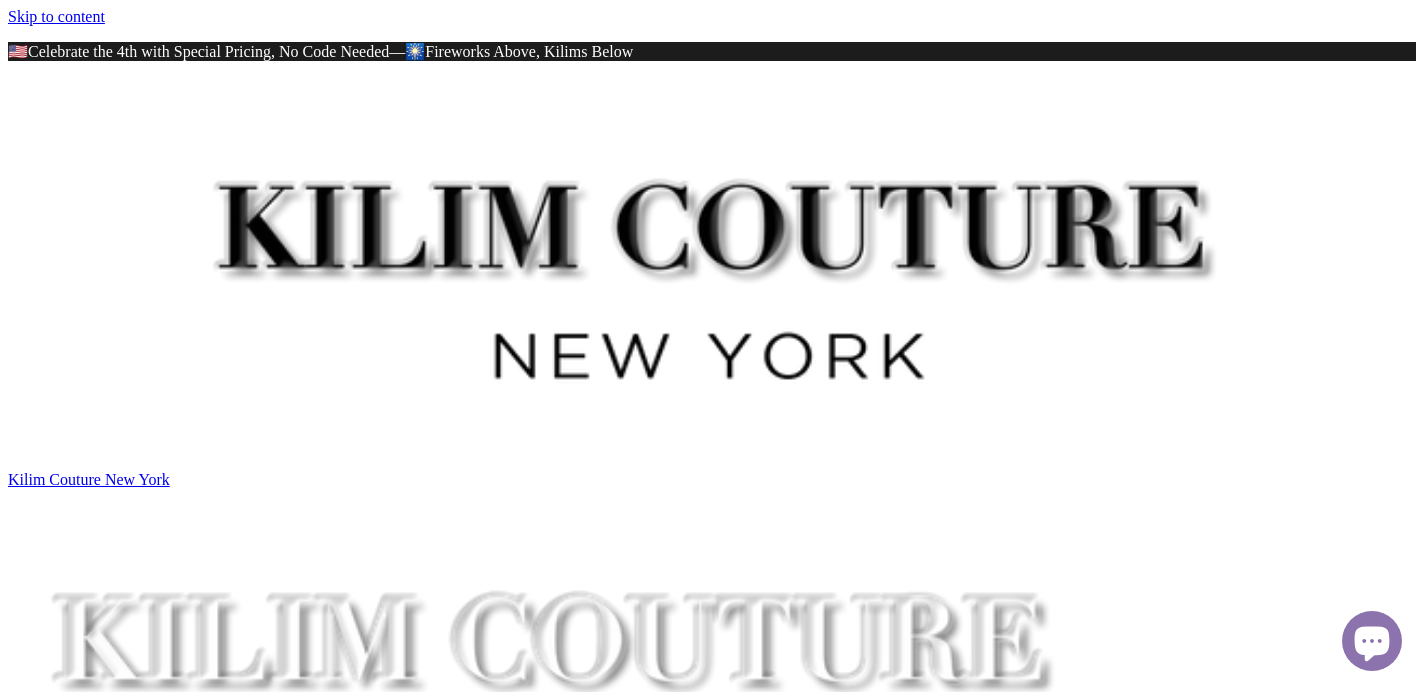scroll, scrollTop: 0, scrollLeft: 0, axis: both 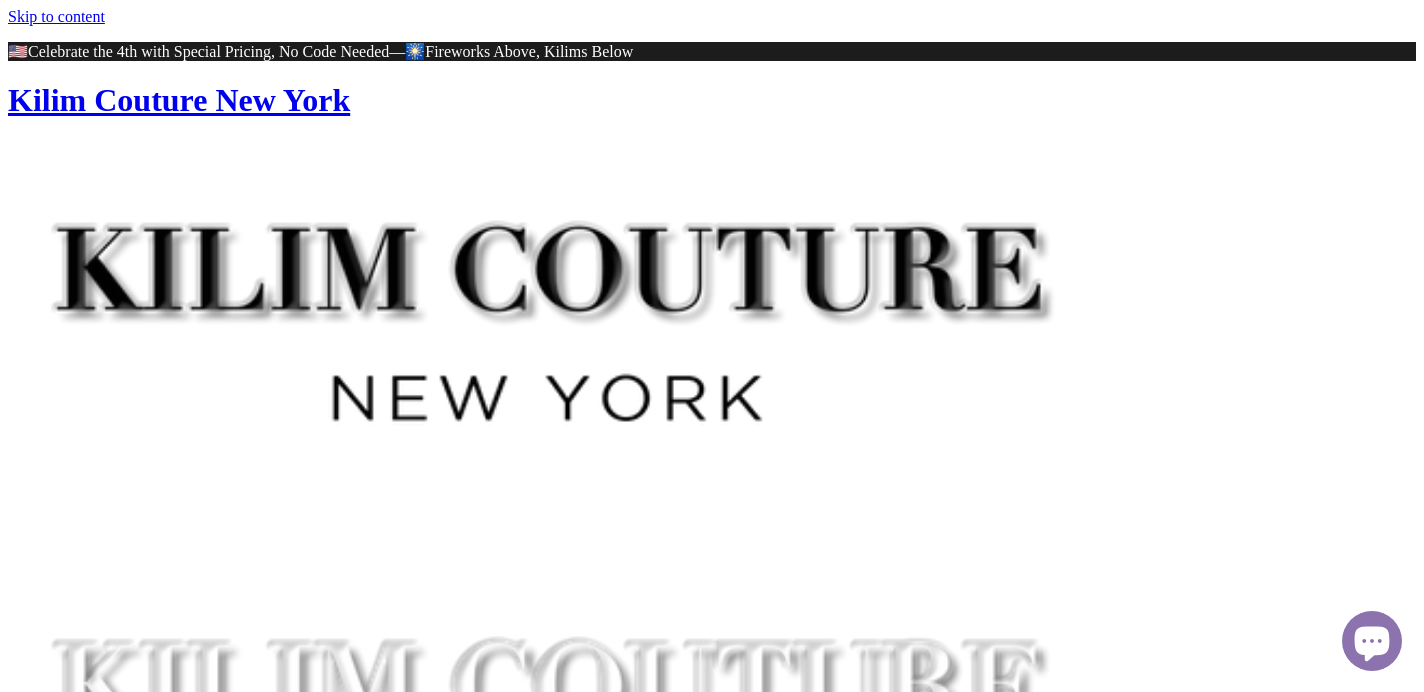 click at bounding box center (250, 2832) 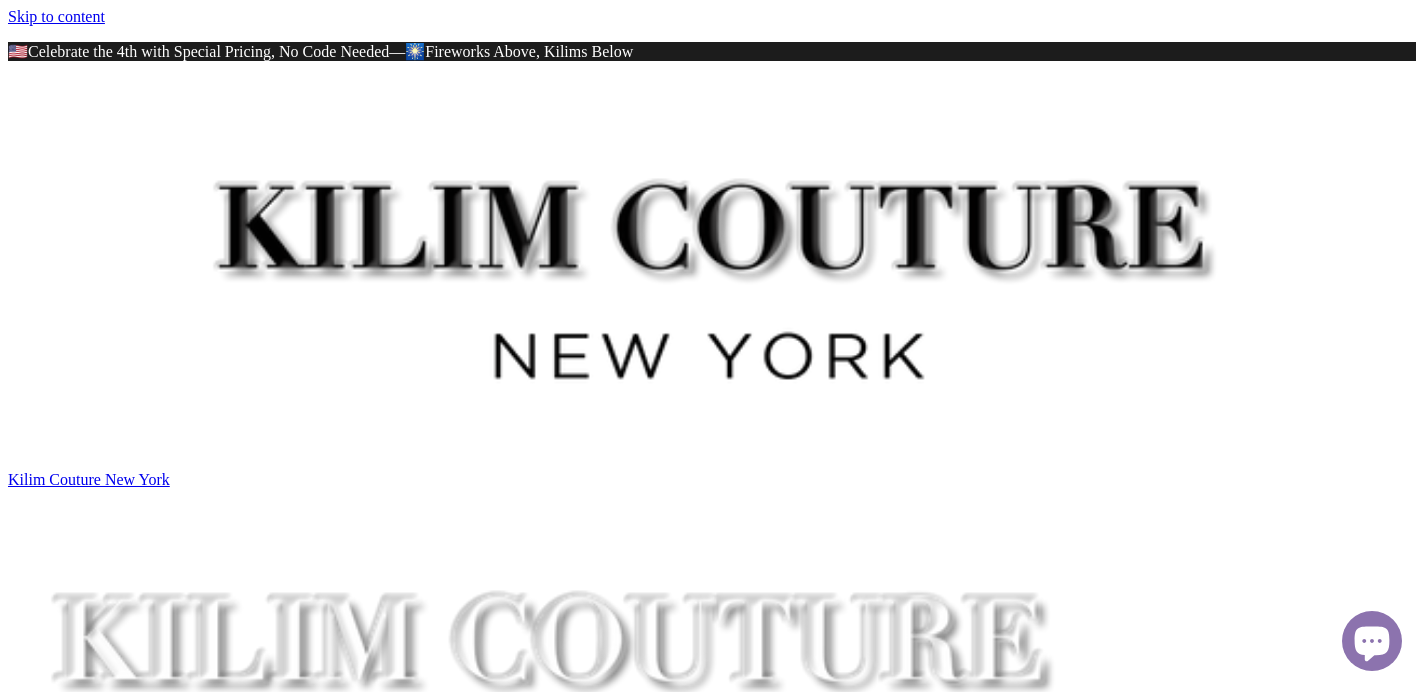 scroll, scrollTop: 0, scrollLeft: 0, axis: both 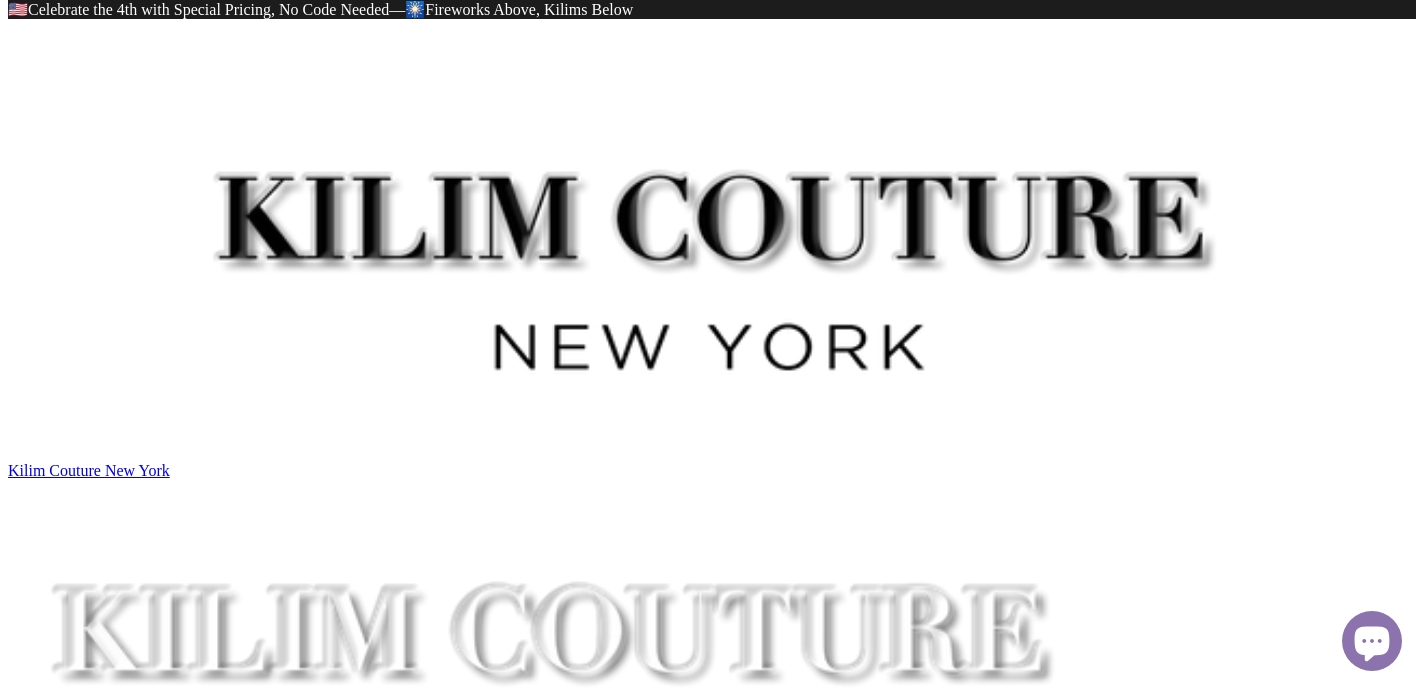 click on "Small Area Rugs (1)" at bounding box center [86, 5483] 